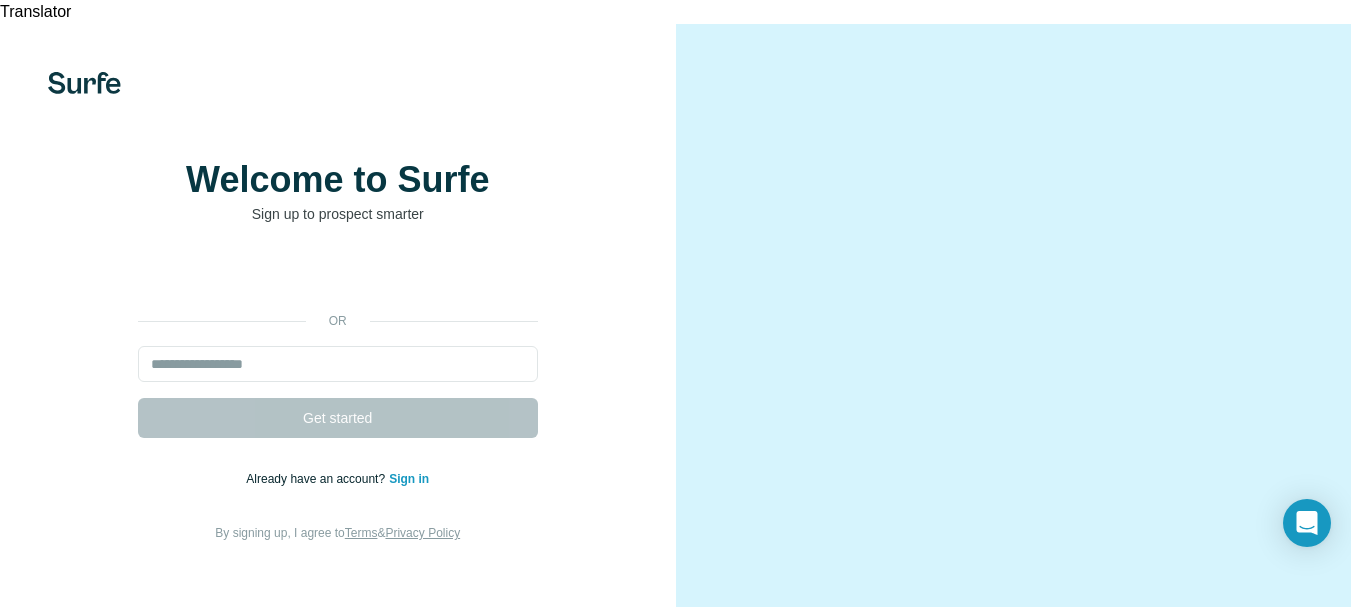scroll, scrollTop: 0, scrollLeft: 0, axis: both 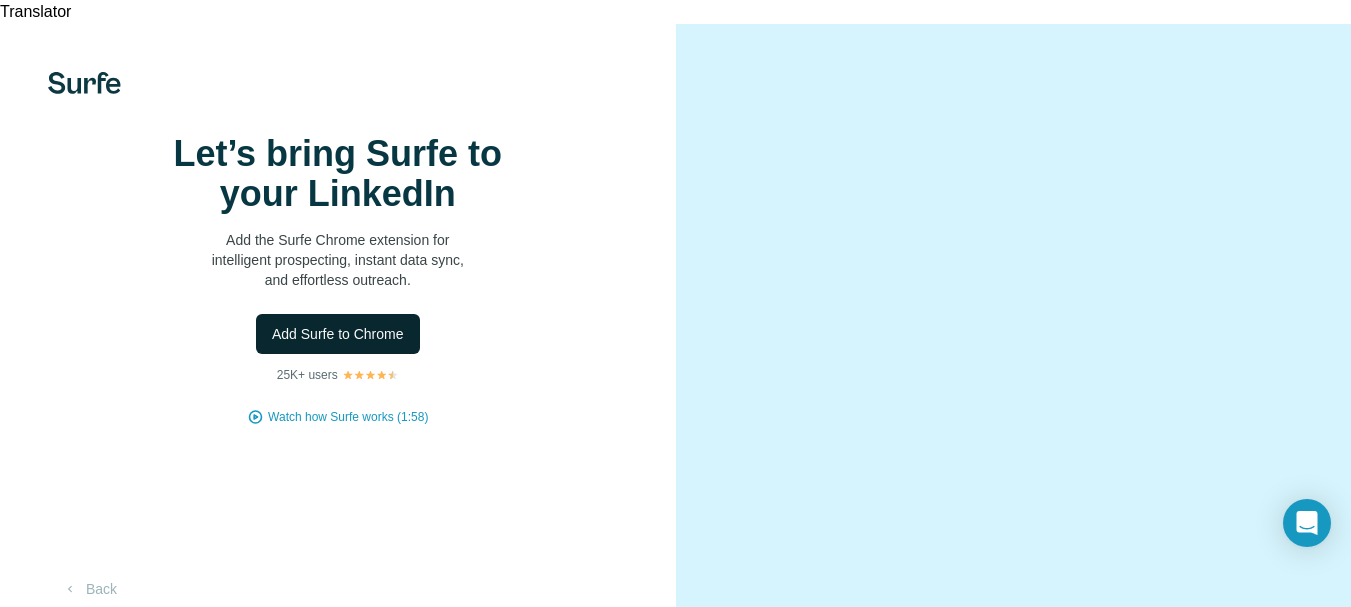 click on "Add Surfe to Chrome" at bounding box center [338, 334] 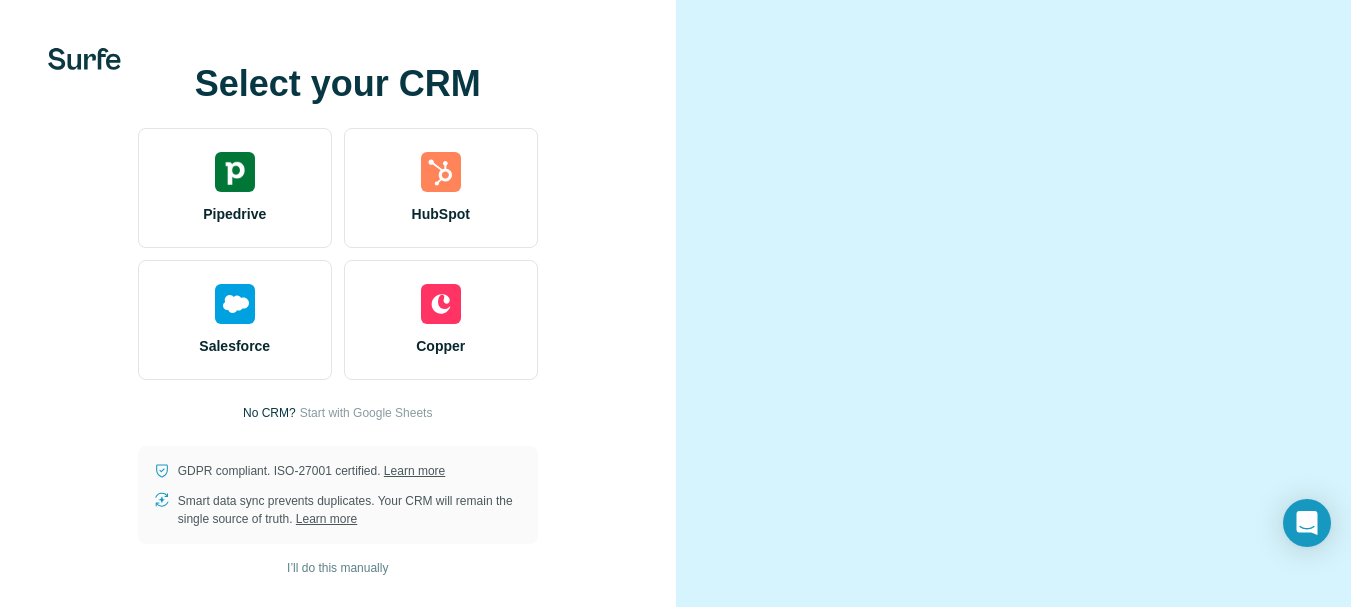 scroll, scrollTop: 0, scrollLeft: 0, axis: both 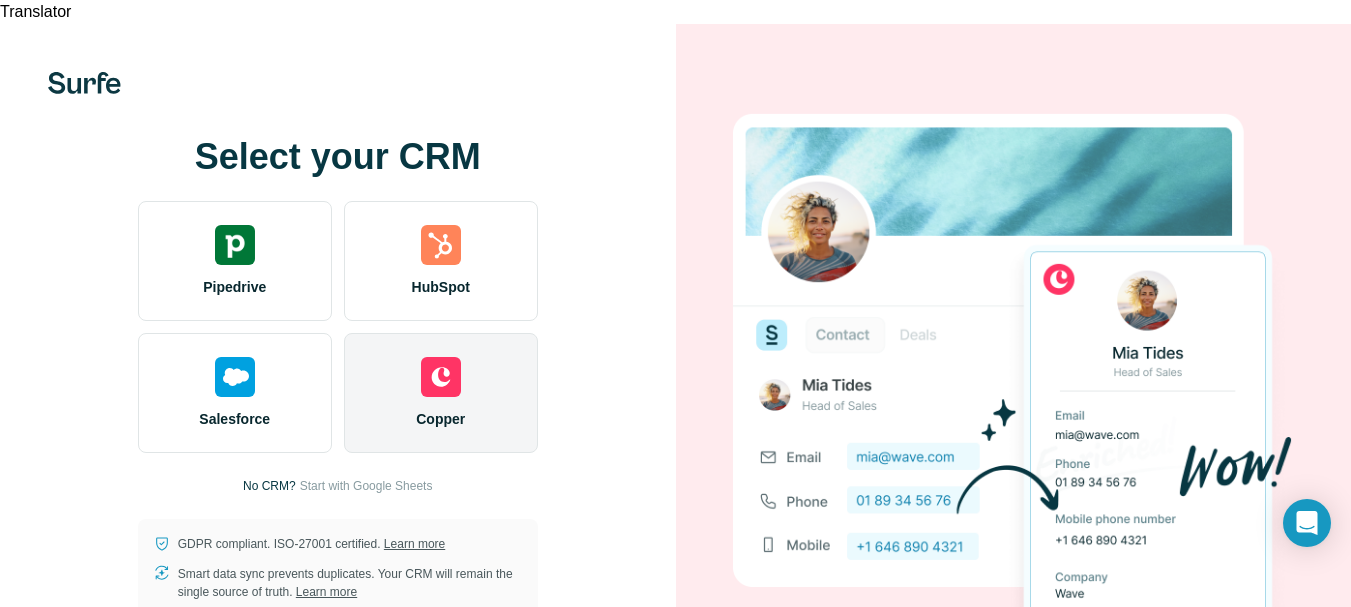 click on "Copper" at bounding box center [441, 393] 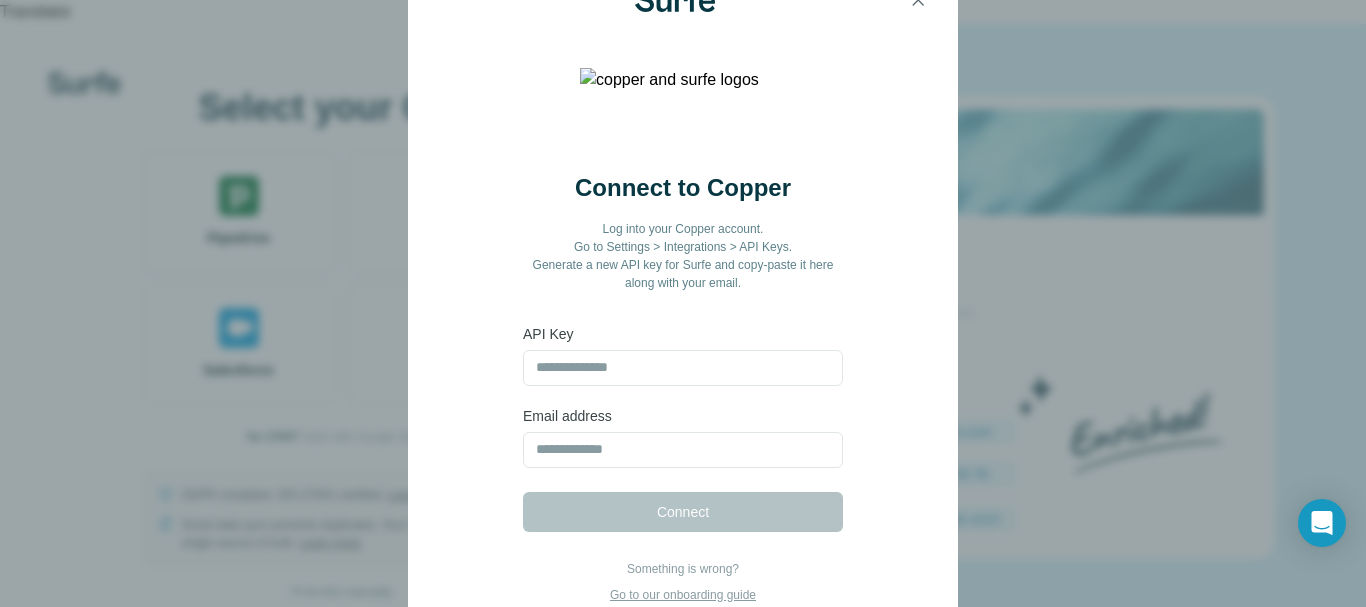 click on "Connect to Copper Log into your Copper account. Go to Settings > Integrations > API Keys. Generate a new API key for Surfe and copy-paste it here along with your email. API Key Email address Connect Something is wrong? Go to our onboarding guide" at bounding box center [683, 303] 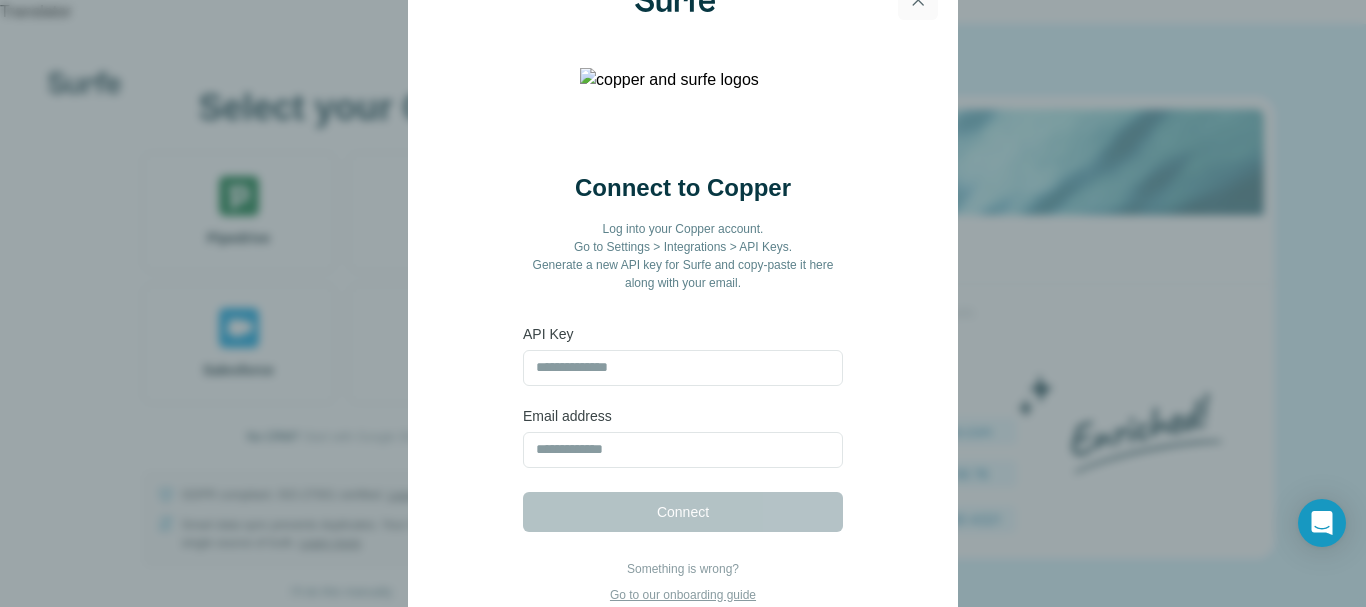 click 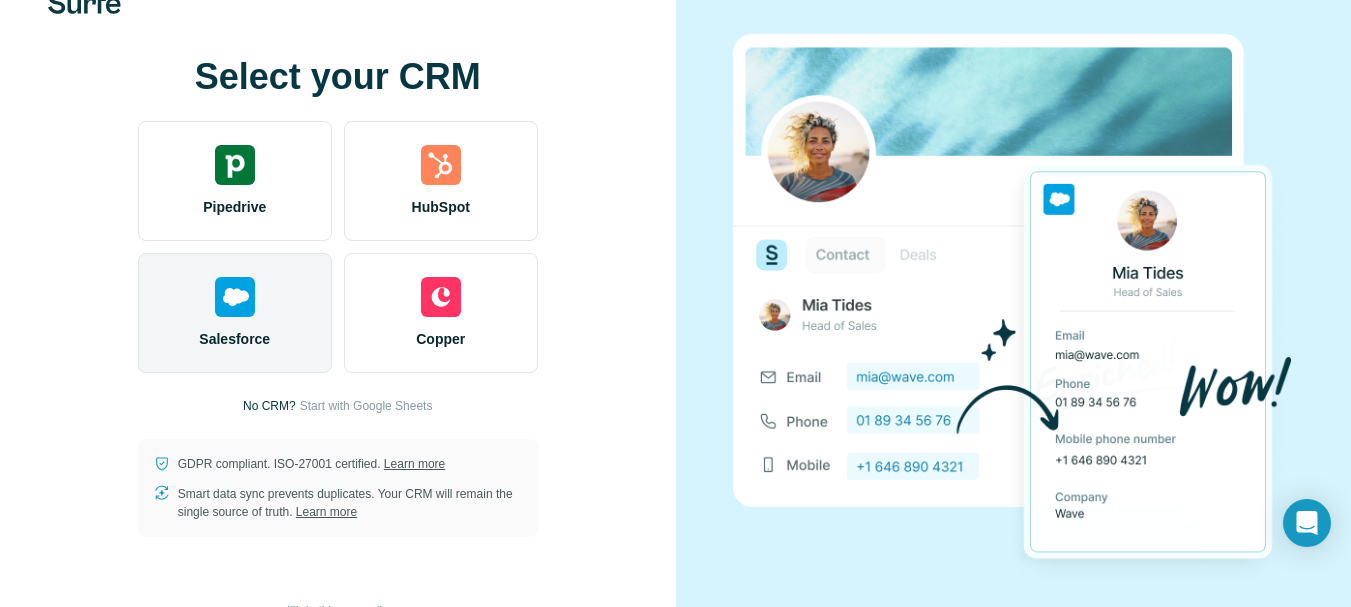 scroll, scrollTop: 0, scrollLeft: 0, axis: both 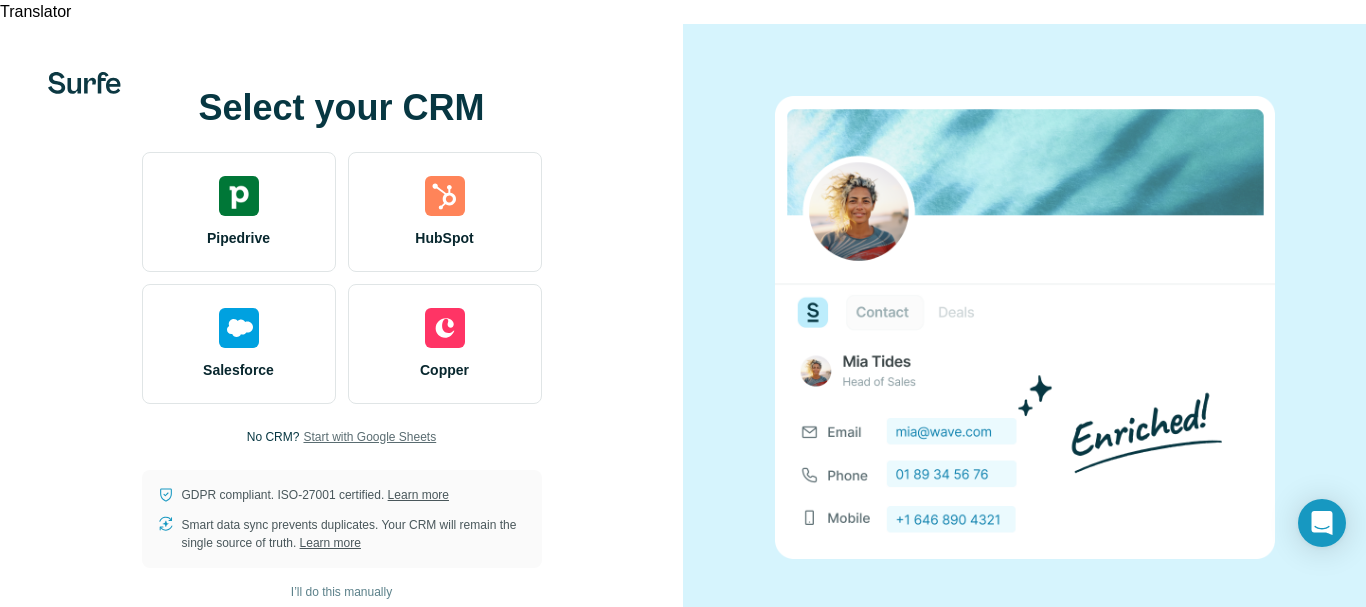 click on "Start with Google Sheets" at bounding box center [369, 437] 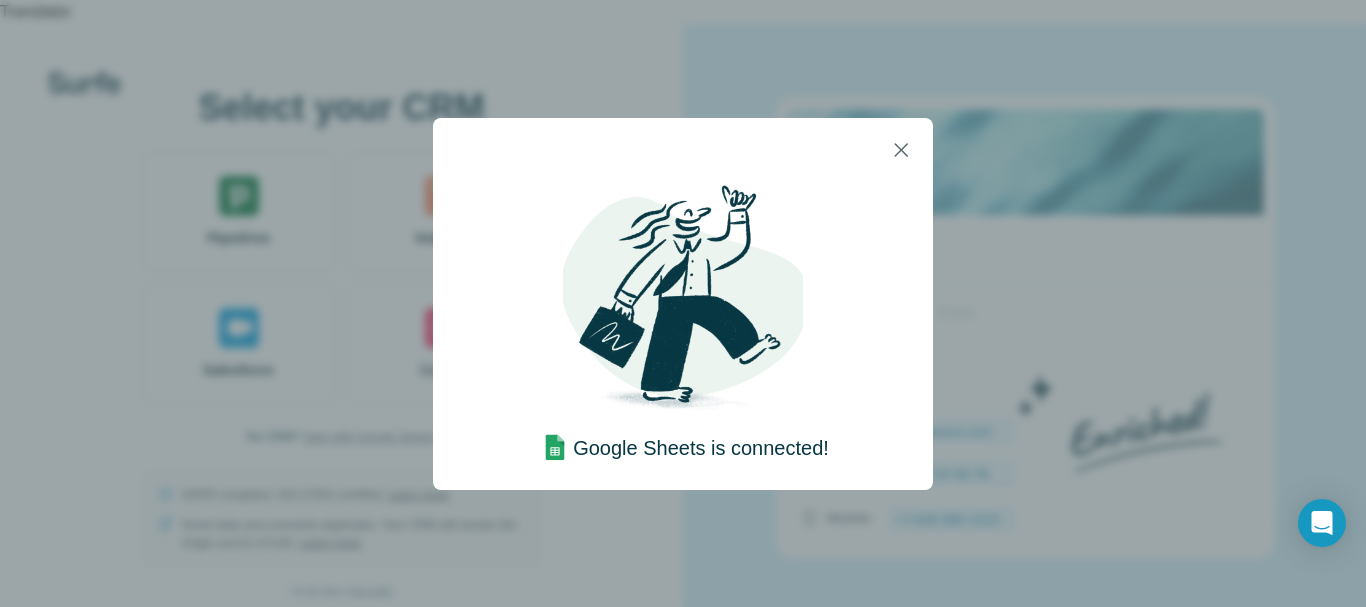 click on "Google Sheets is connected!" at bounding box center [683, 444] 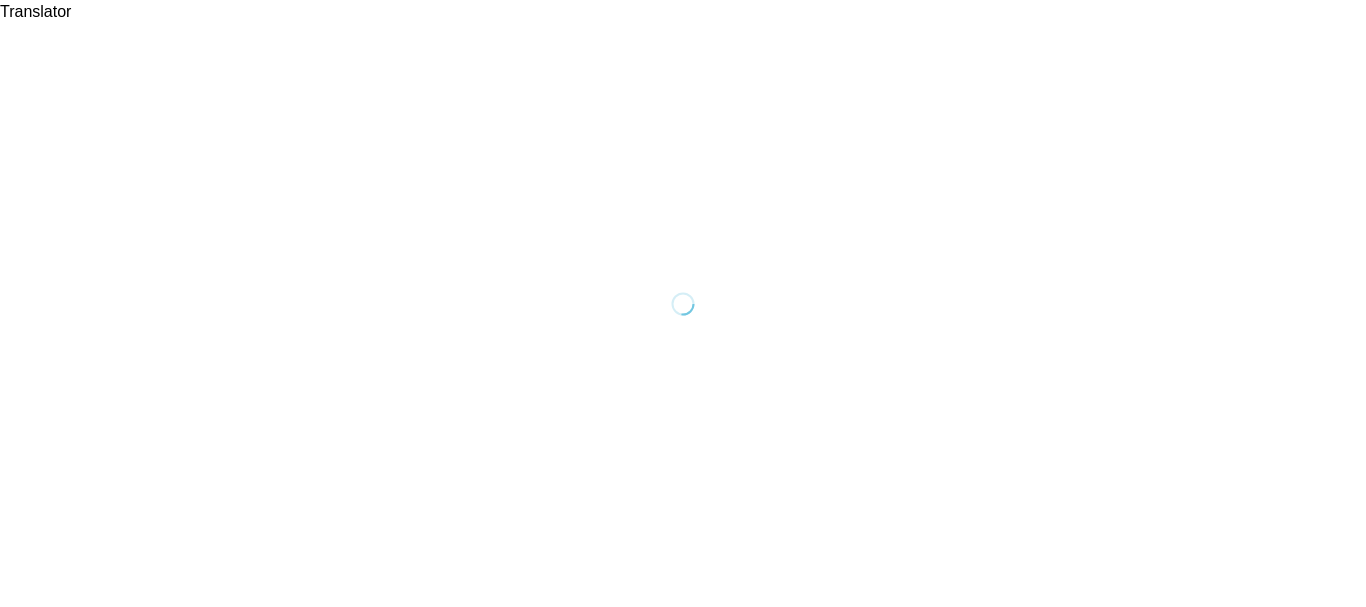 scroll, scrollTop: 0, scrollLeft: 0, axis: both 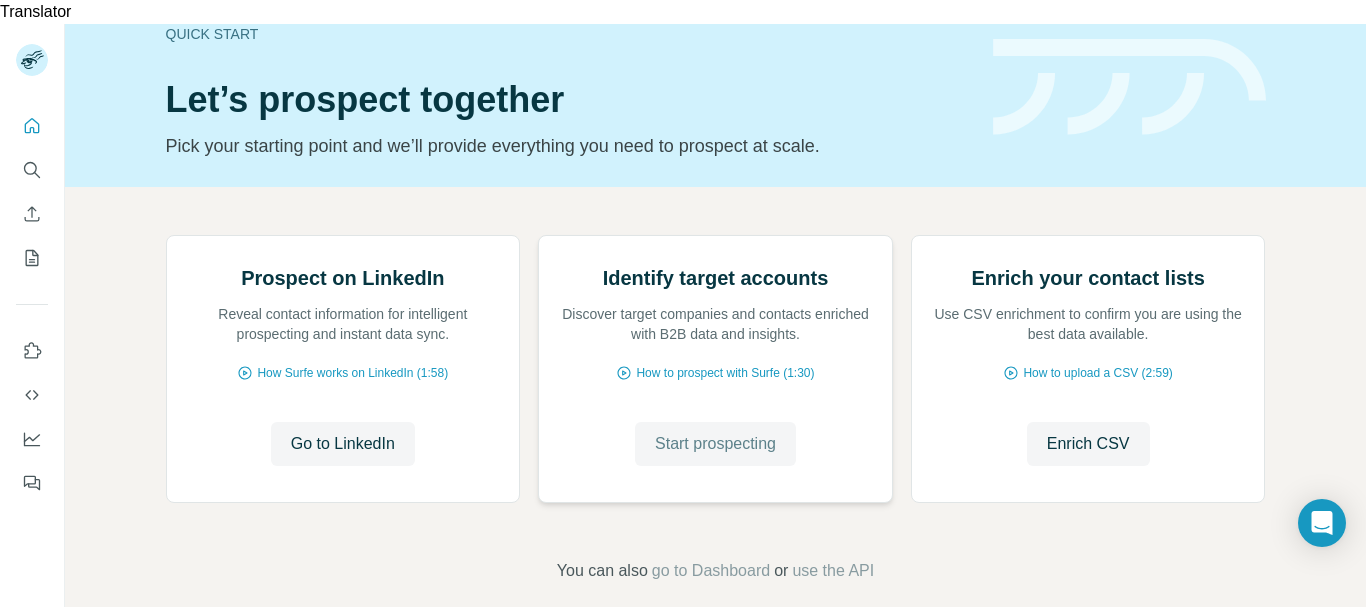 click on "Start prospecting" at bounding box center [715, 444] 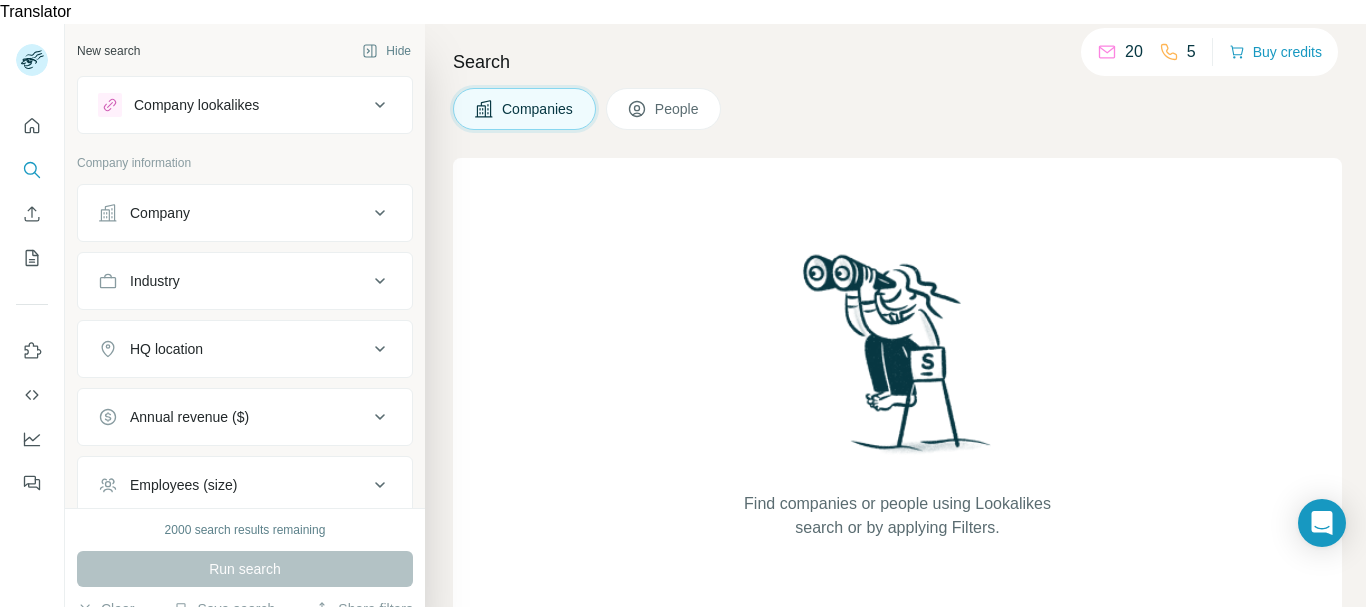 click on "Company" at bounding box center [245, 213] 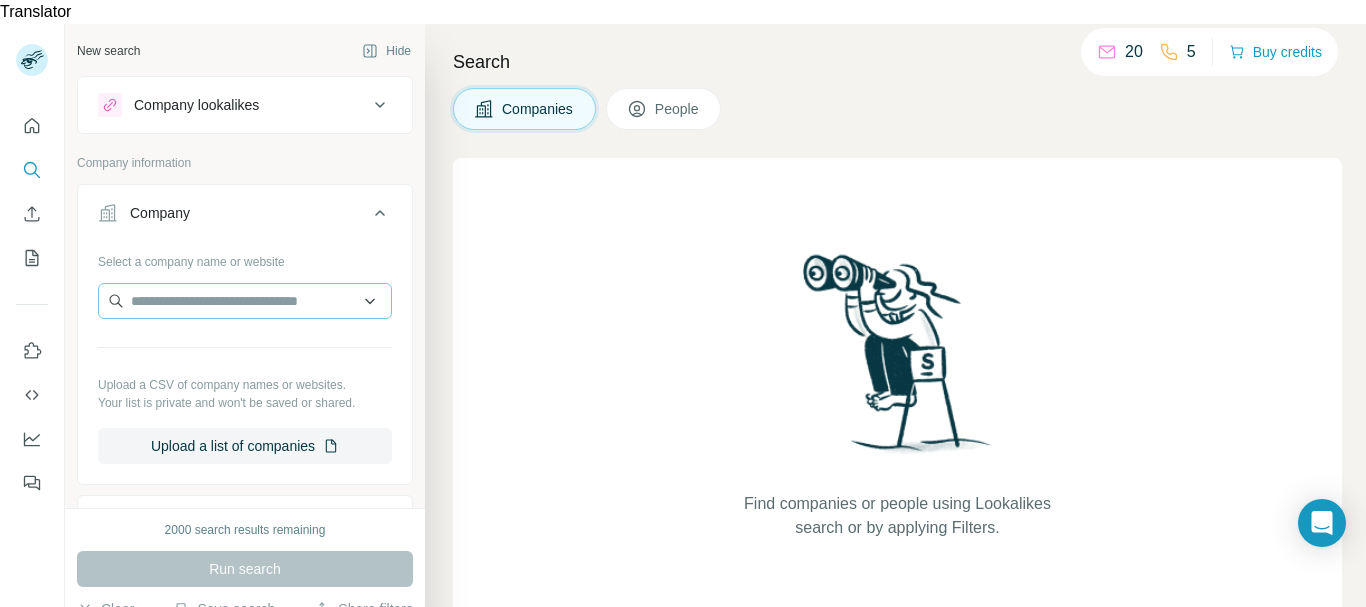 click at bounding box center (245, 303) 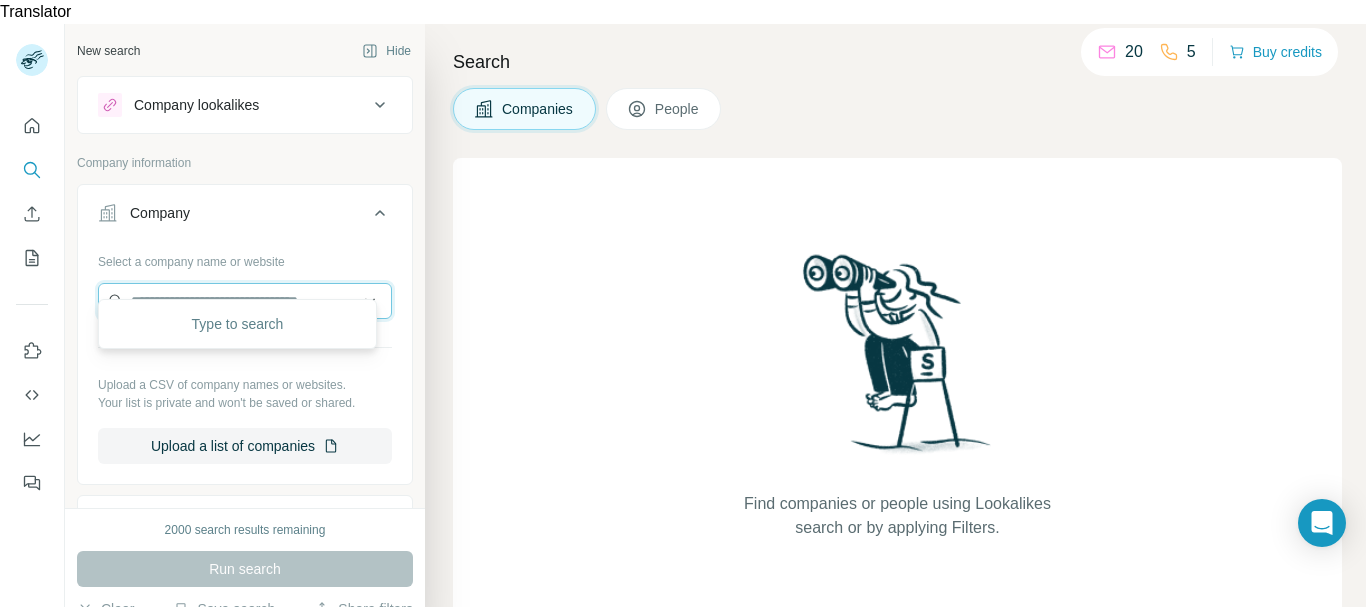 click at bounding box center [245, 301] 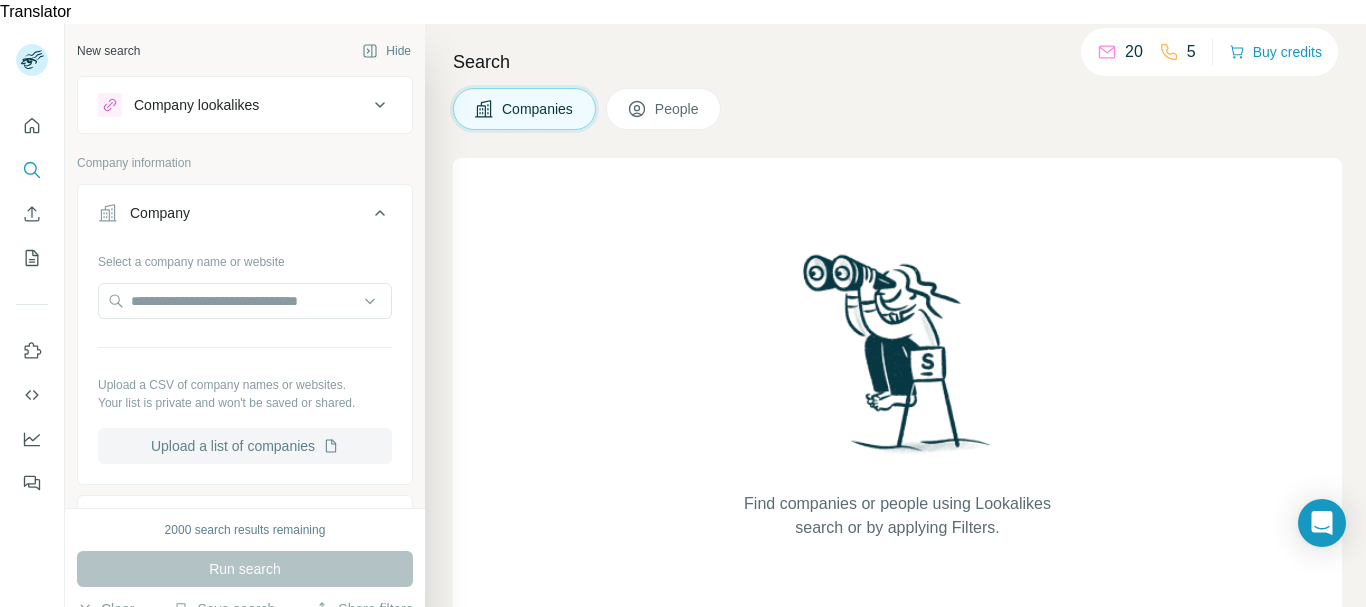 click 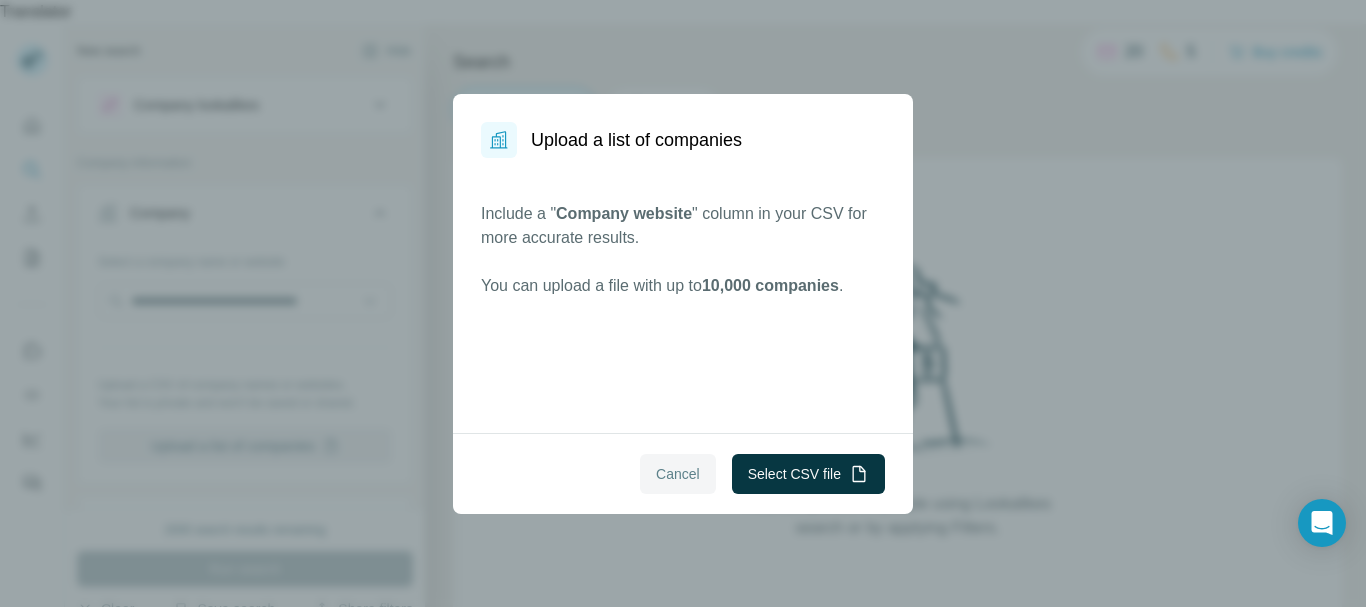 click on "Cancel" at bounding box center (678, 474) 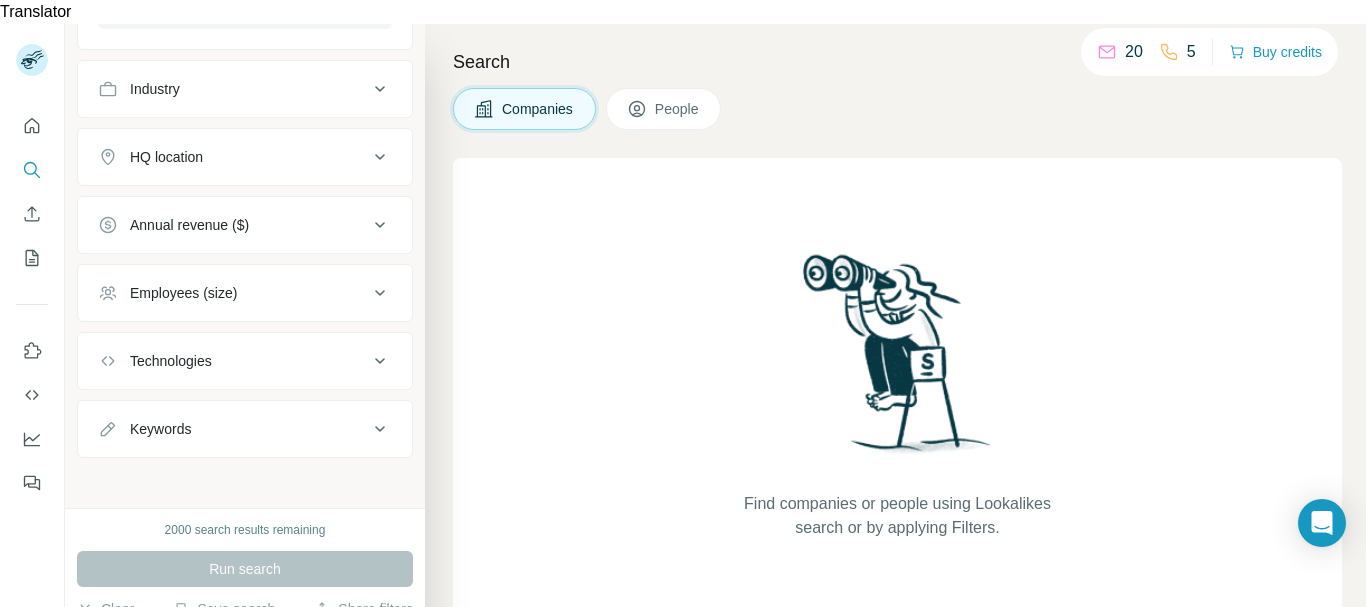 scroll, scrollTop: 441, scrollLeft: 0, axis: vertical 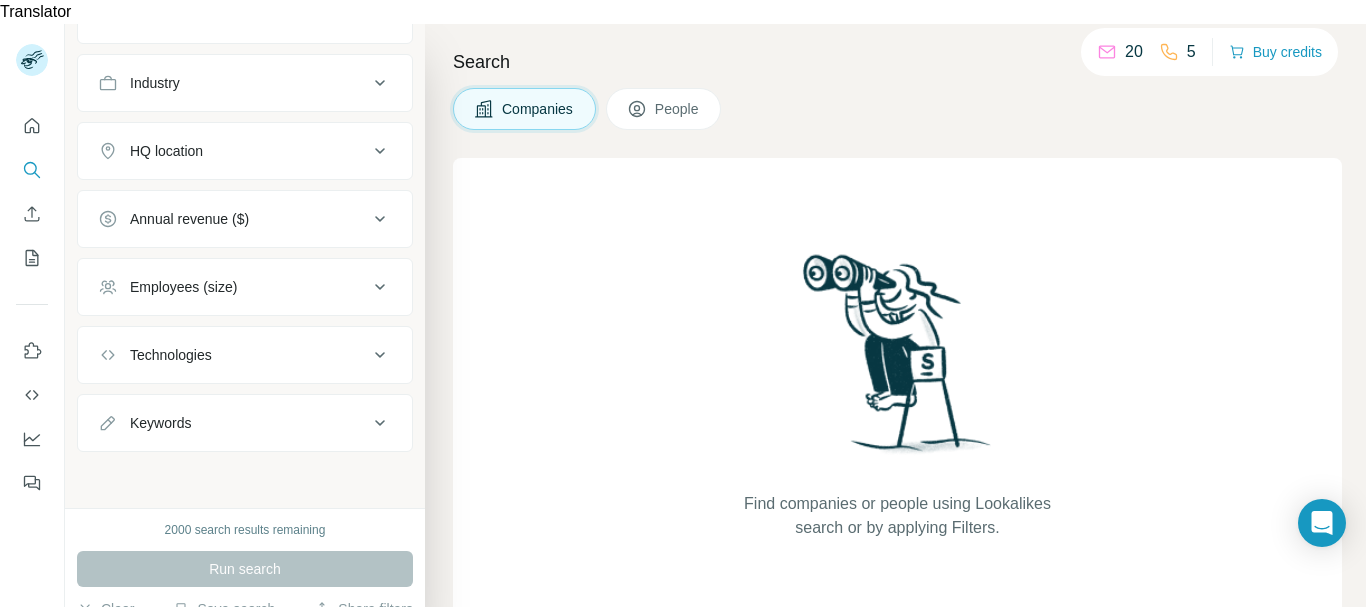 click on "HQ location" at bounding box center [166, 151] 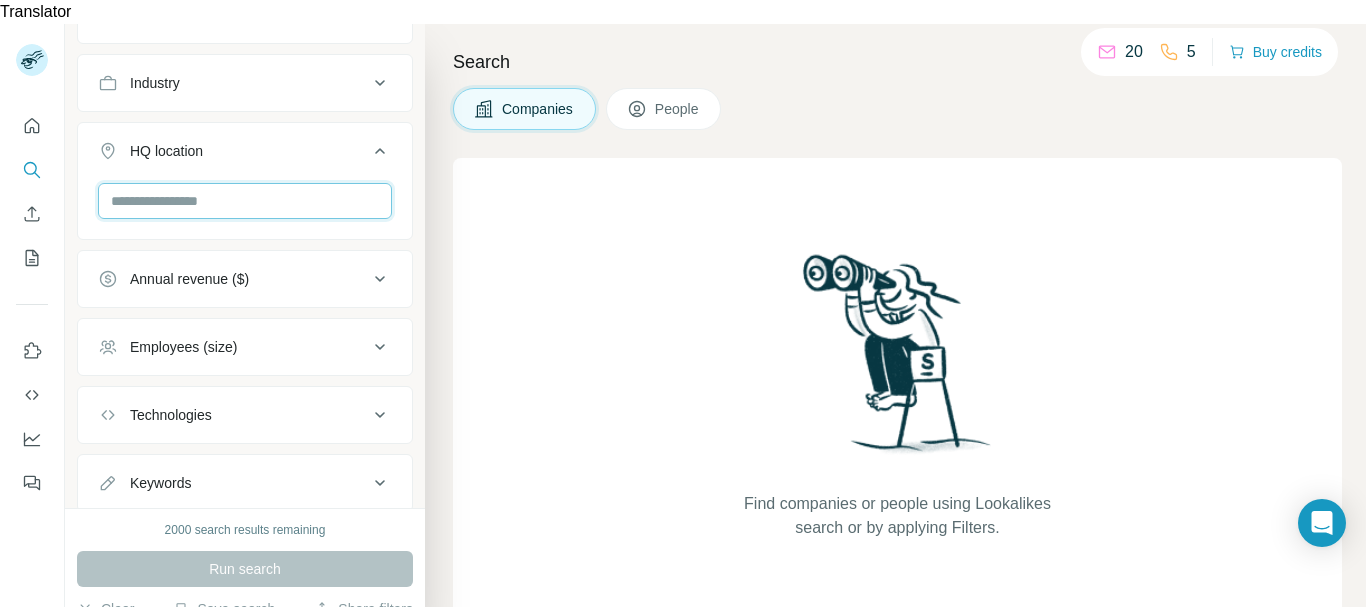 click at bounding box center [245, 201] 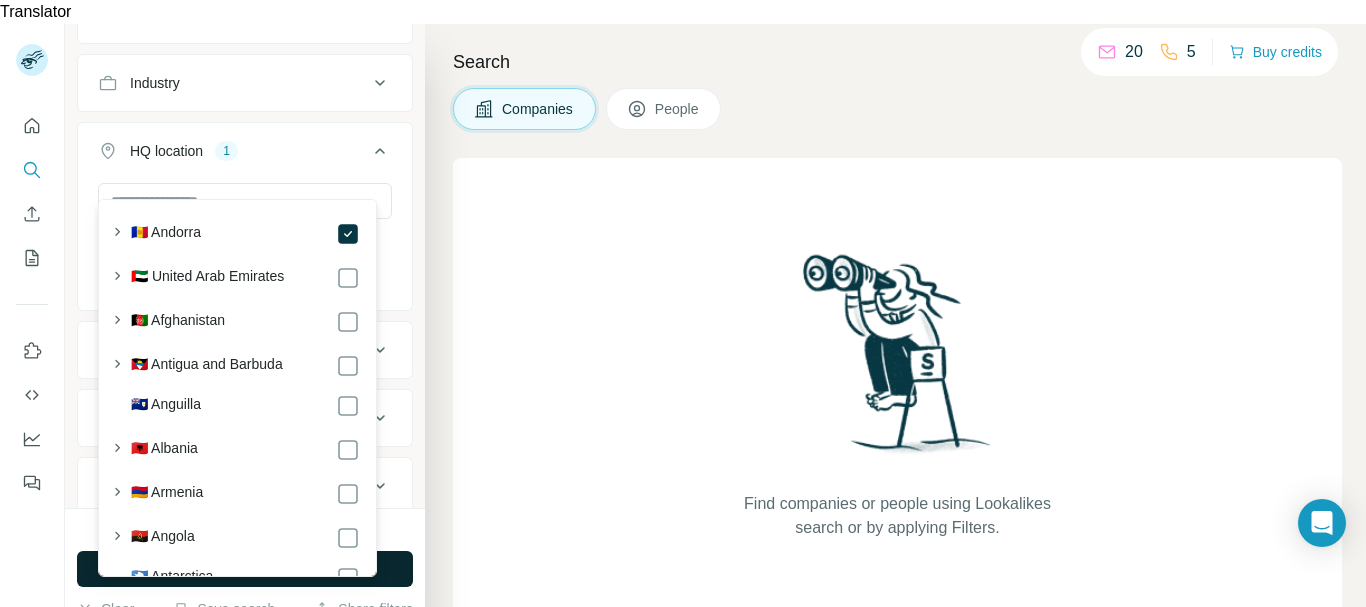 click on "Run search" at bounding box center (245, 569) 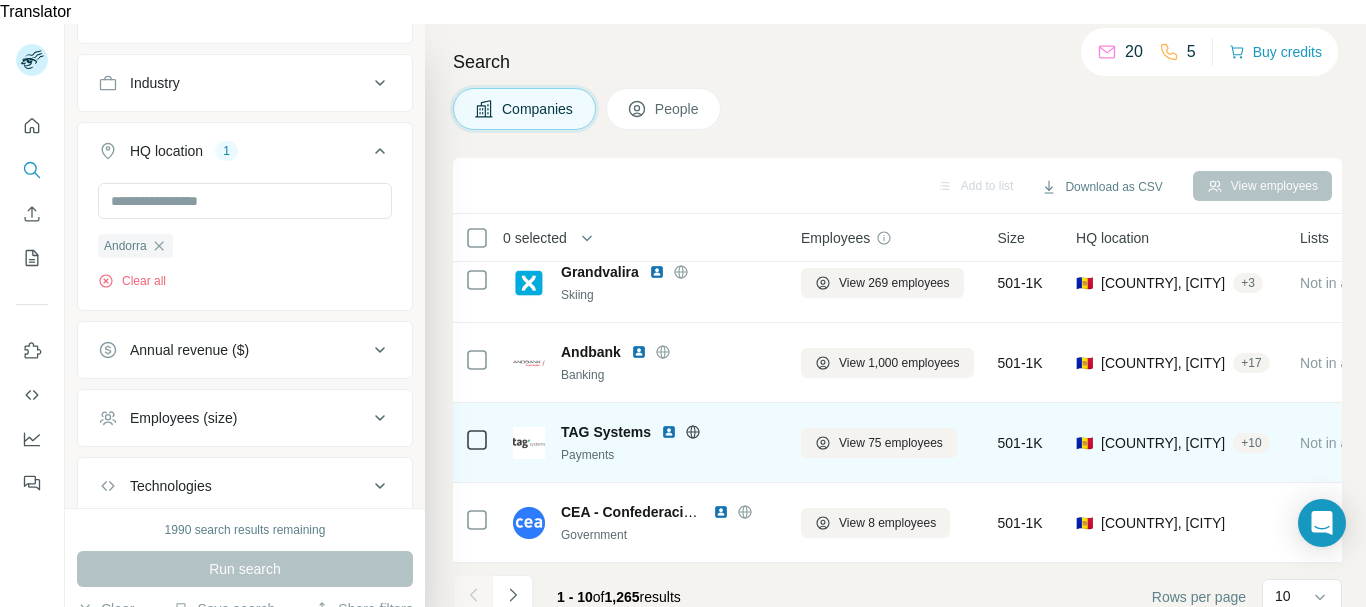 scroll, scrollTop: 0, scrollLeft: 0, axis: both 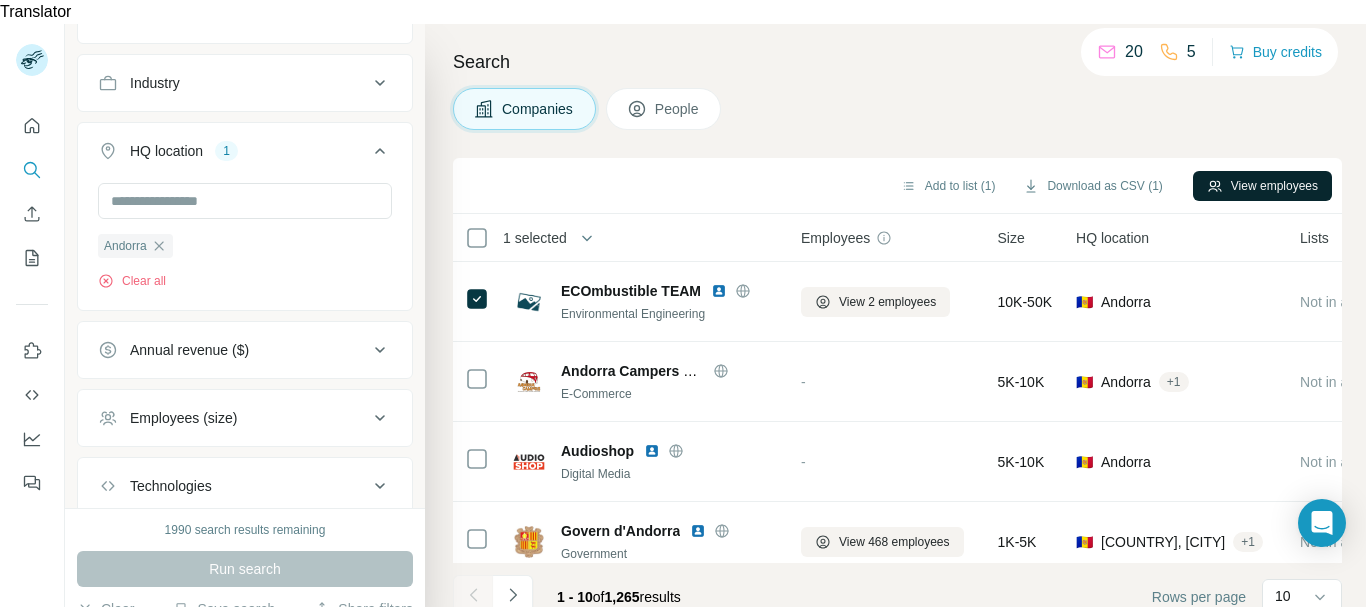 click on "View employees" at bounding box center [1262, 186] 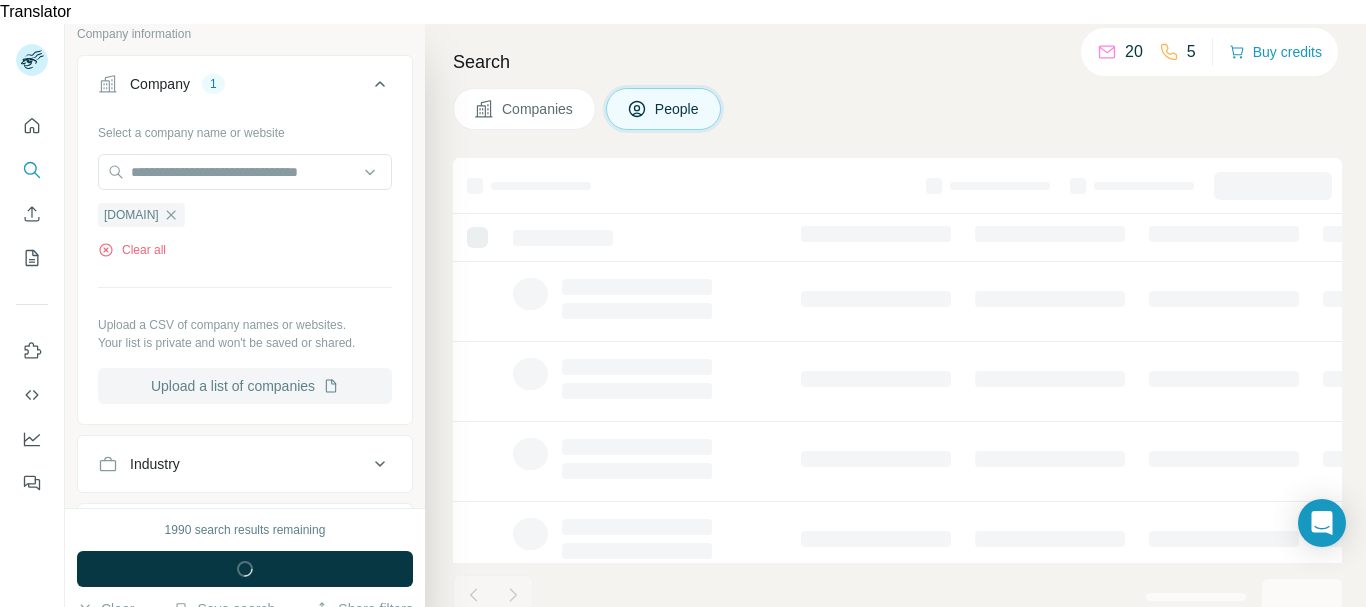 scroll, scrollTop: 753, scrollLeft: 0, axis: vertical 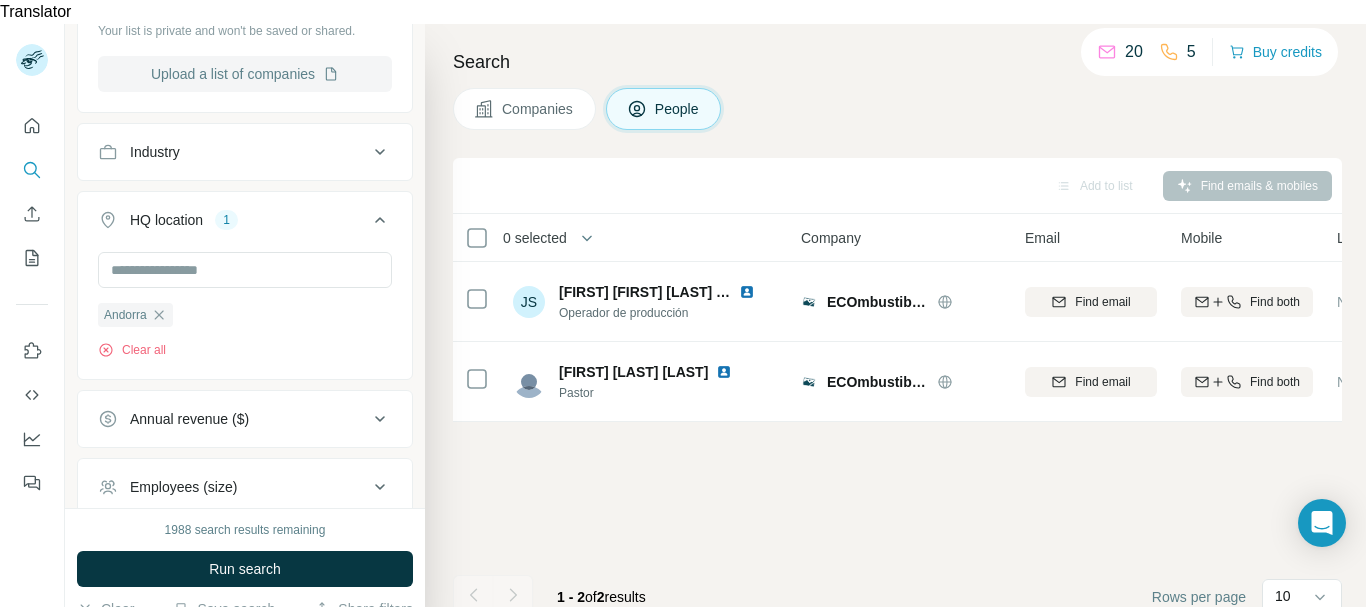 click on "Companies" at bounding box center [538, 109] 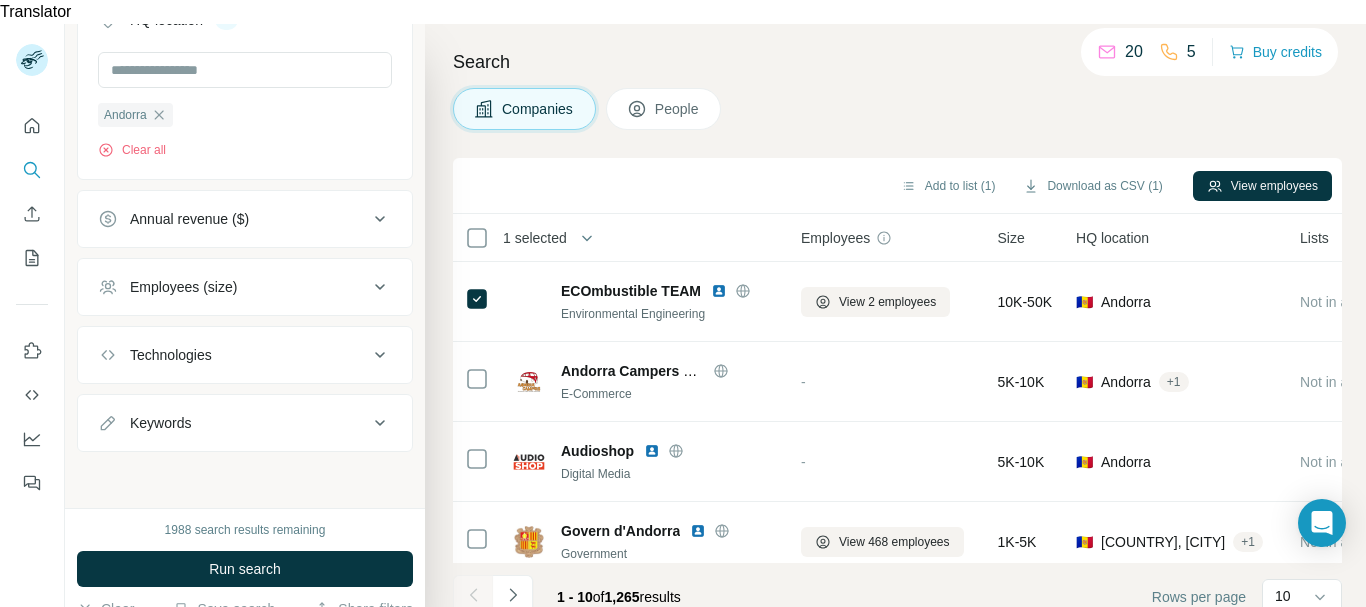 scroll, scrollTop: 441, scrollLeft: 0, axis: vertical 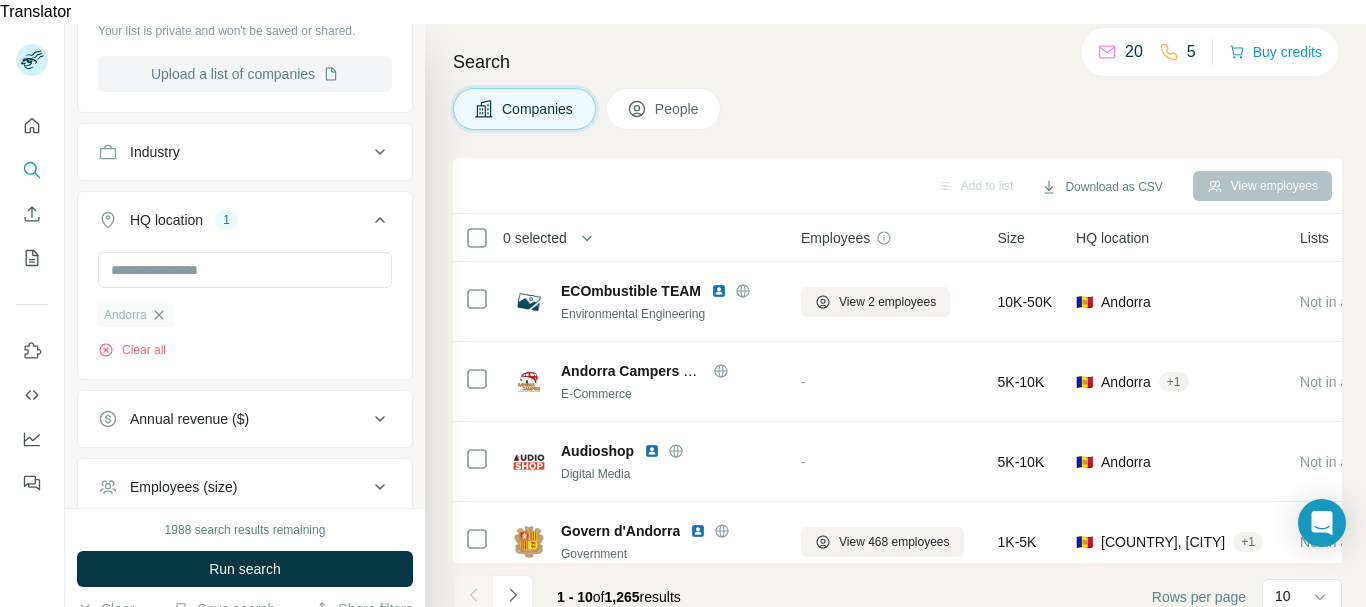 click 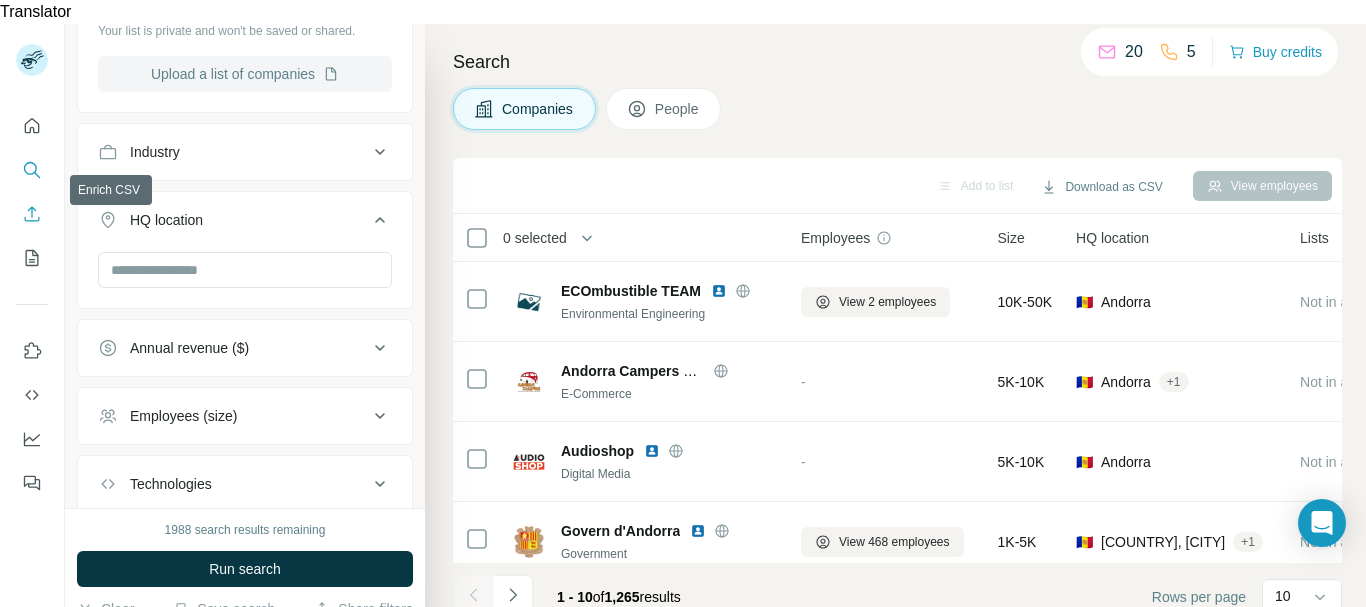 click 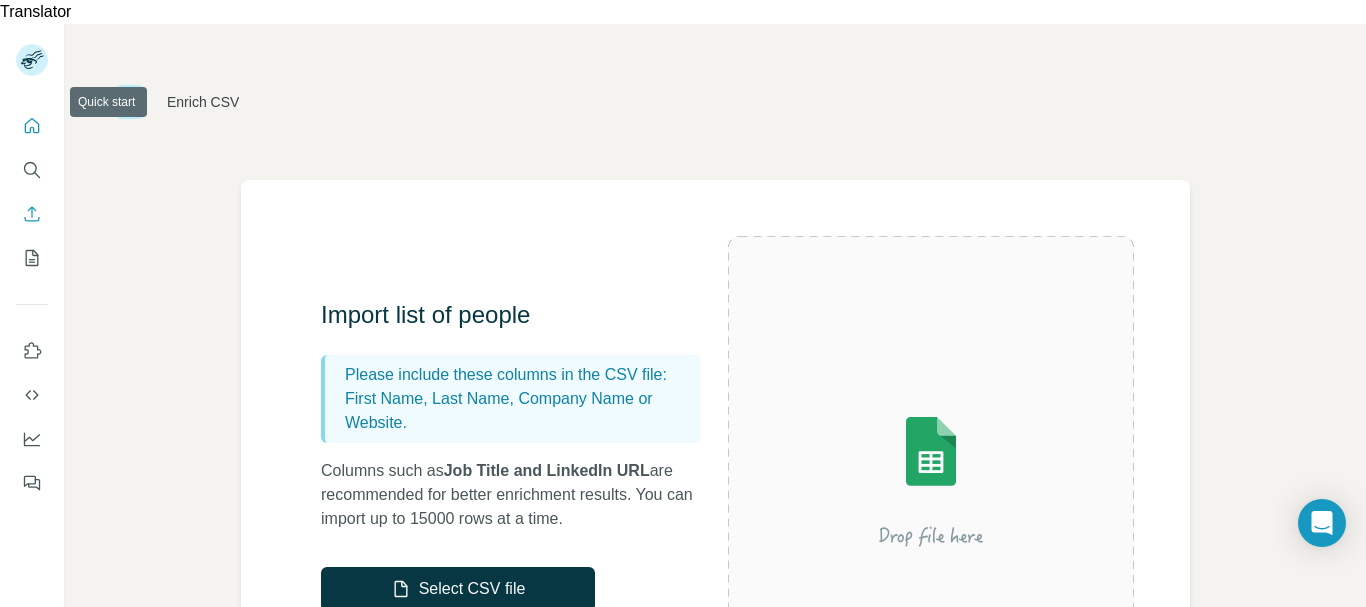 click at bounding box center [32, 126] 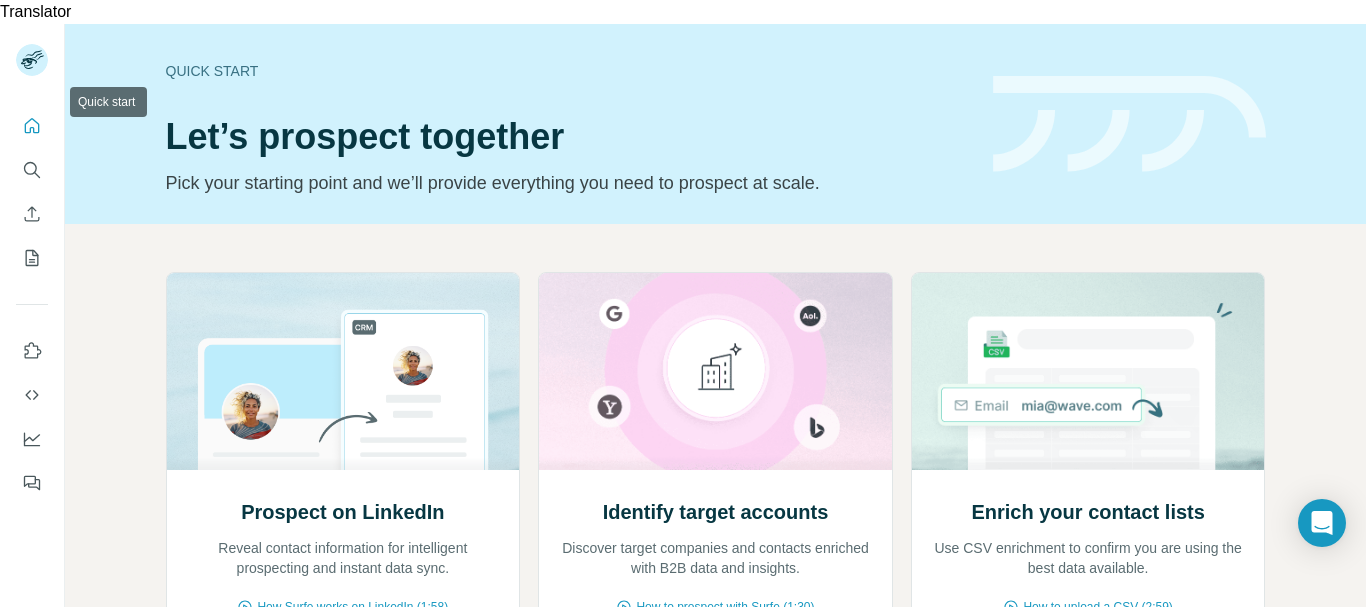 click 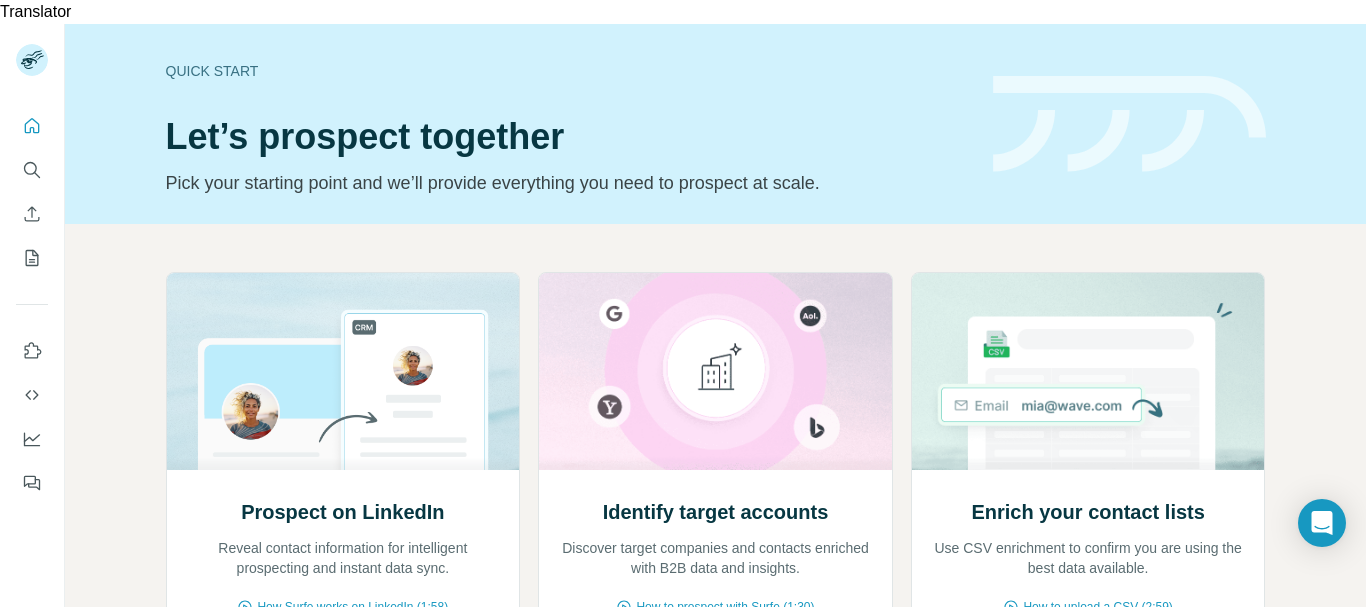 scroll, scrollTop: 234, scrollLeft: 0, axis: vertical 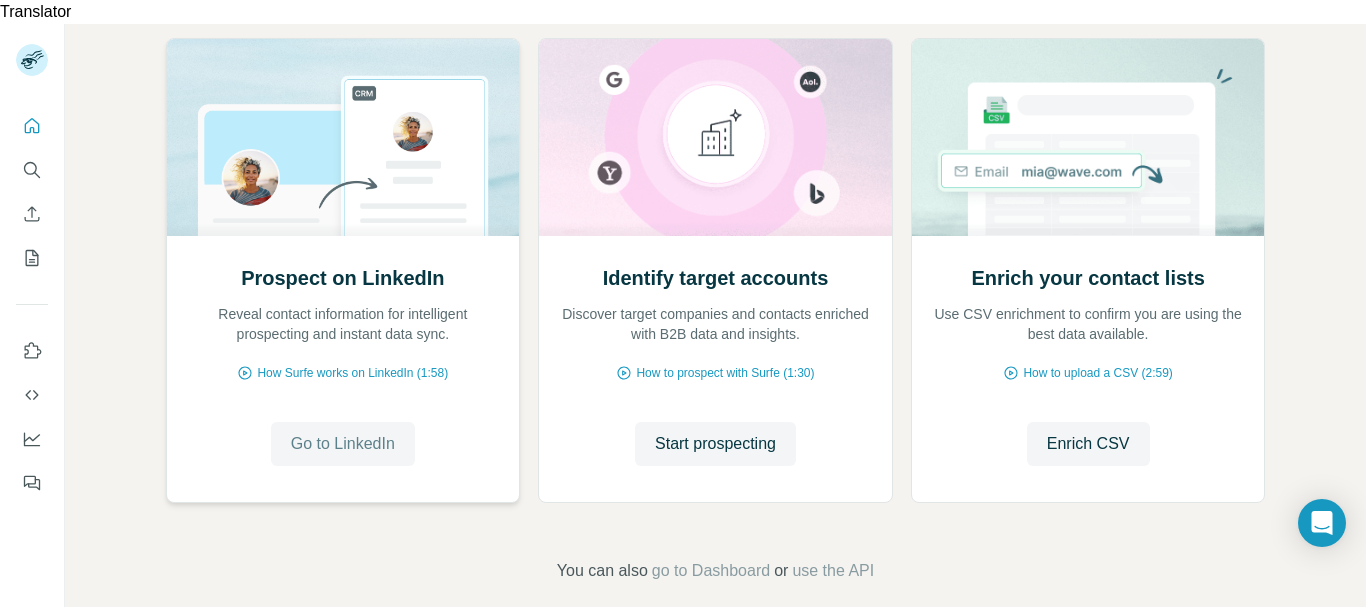 click on "Go to LinkedIn" at bounding box center (343, 444) 